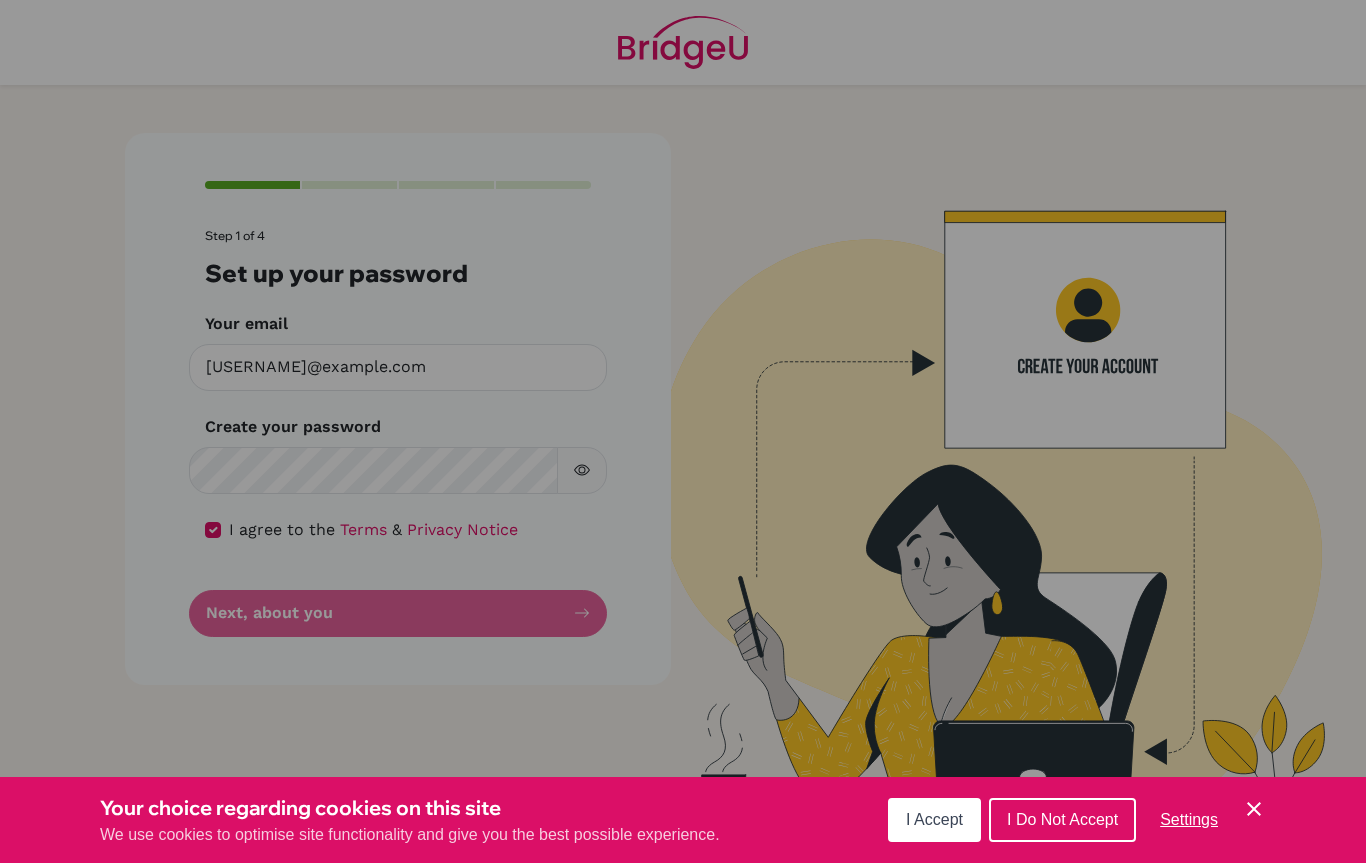 scroll, scrollTop: 0, scrollLeft: 0, axis: both 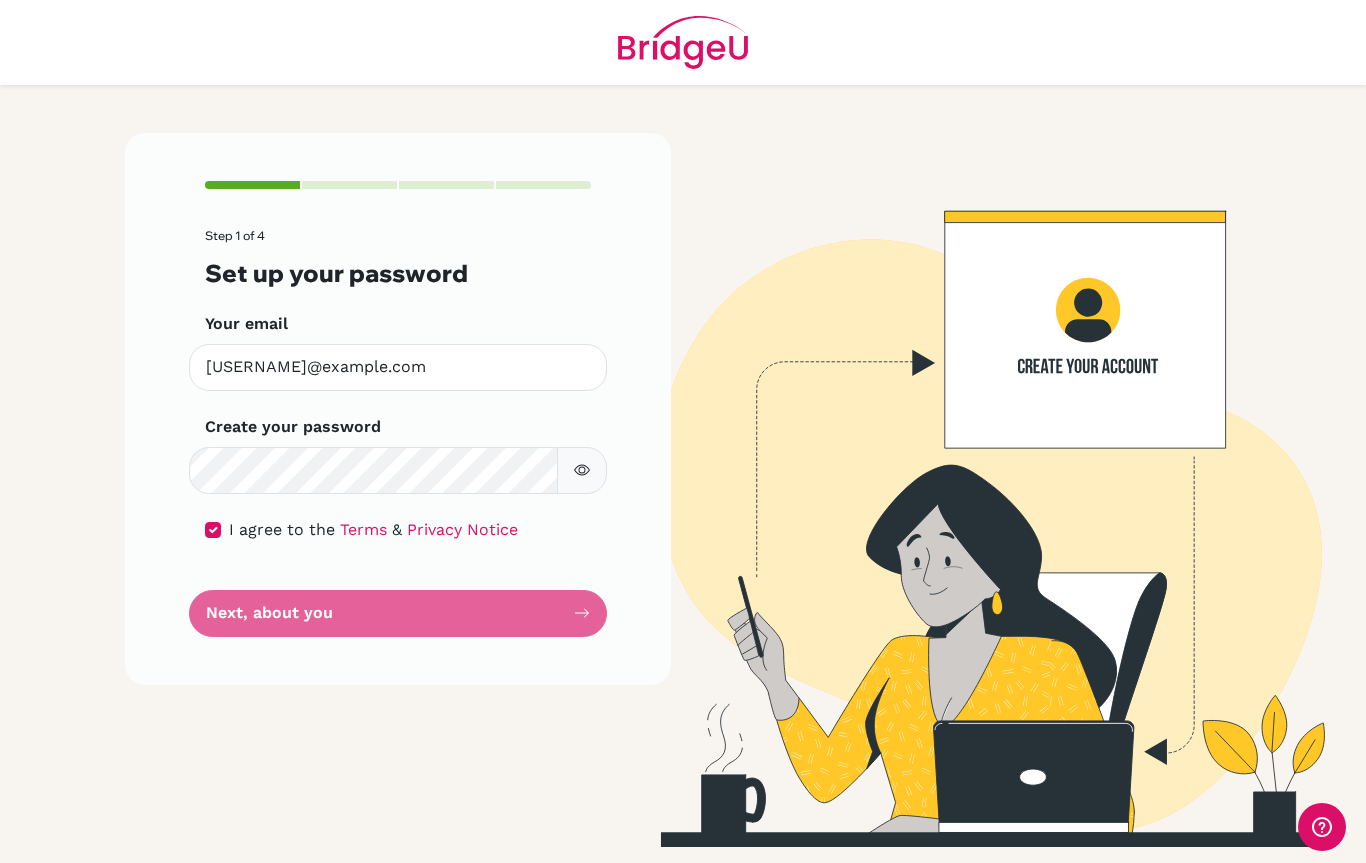 click on "Step 1 of 4
Set up your password
Your email
[EMAIL]
Invalid email
Create your password
Make sure it's at least 6 characters
I agree to the
Terms
&
Privacy Notice
Next, about you" at bounding box center [398, 433] 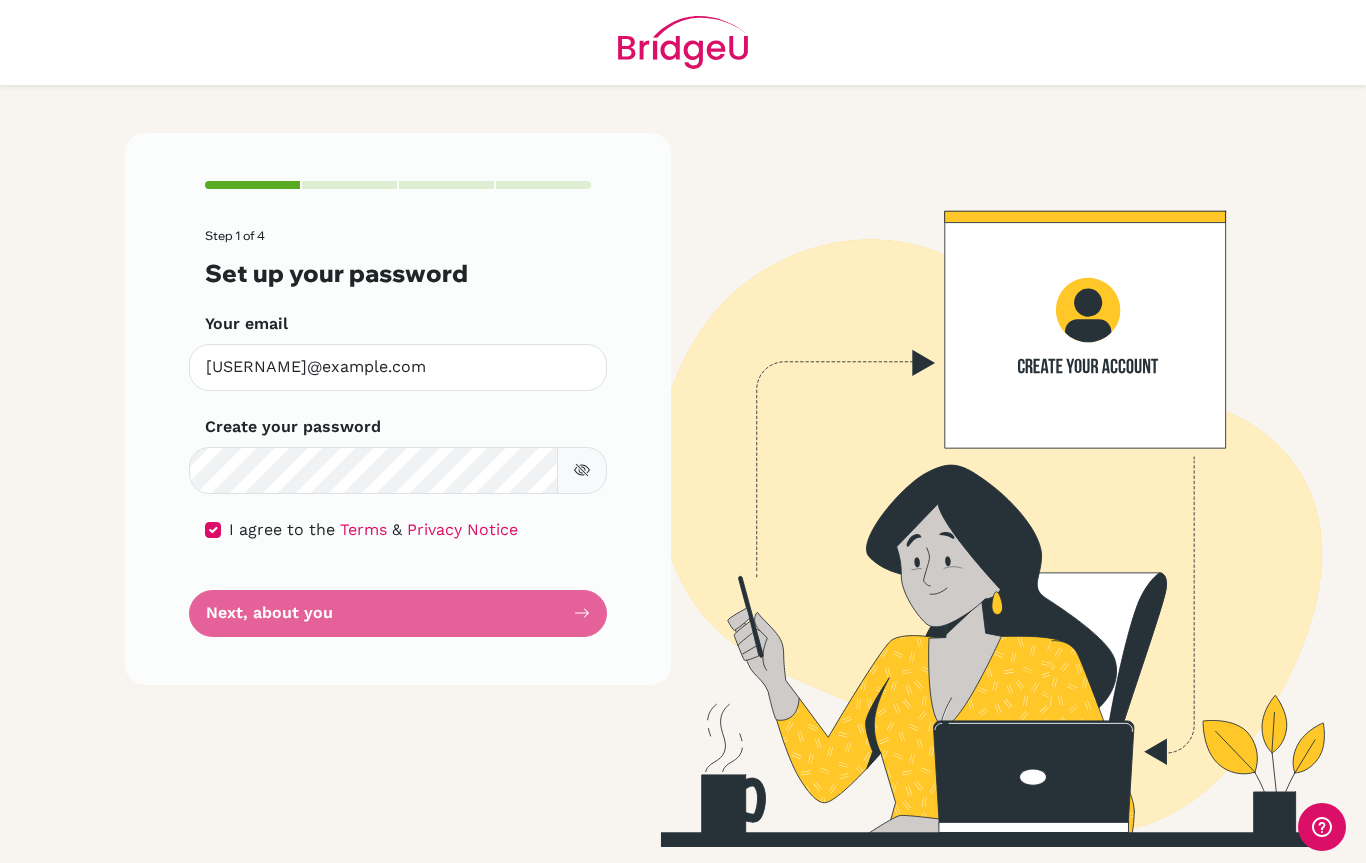 click 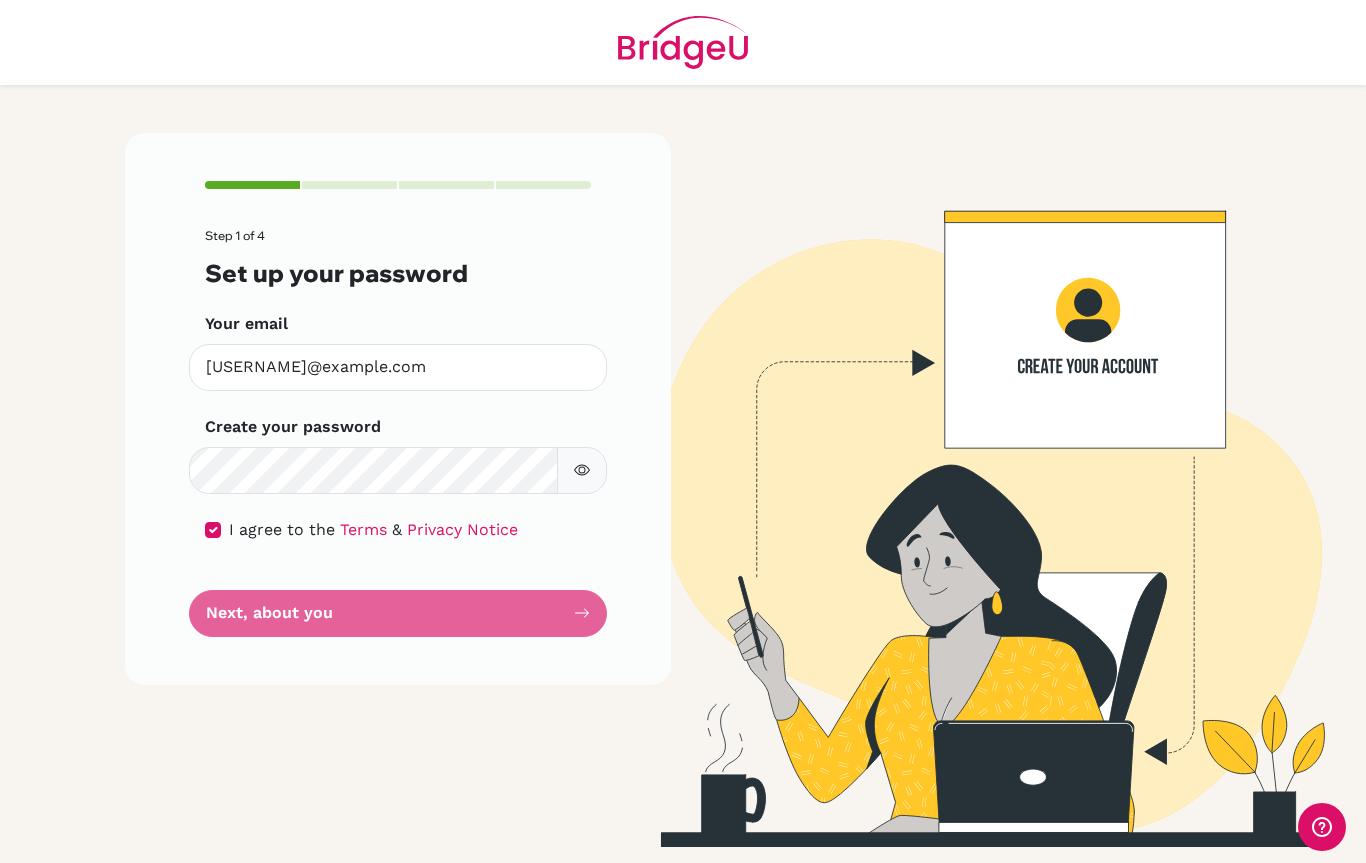 click on "Step 1 of 4
Set up your password
Your email
[EMAIL]
Invalid email
Create your password
Make sure it's at least 6 characters
I agree to the
Terms
&
Privacy Notice
Next, about you" at bounding box center [398, 409] 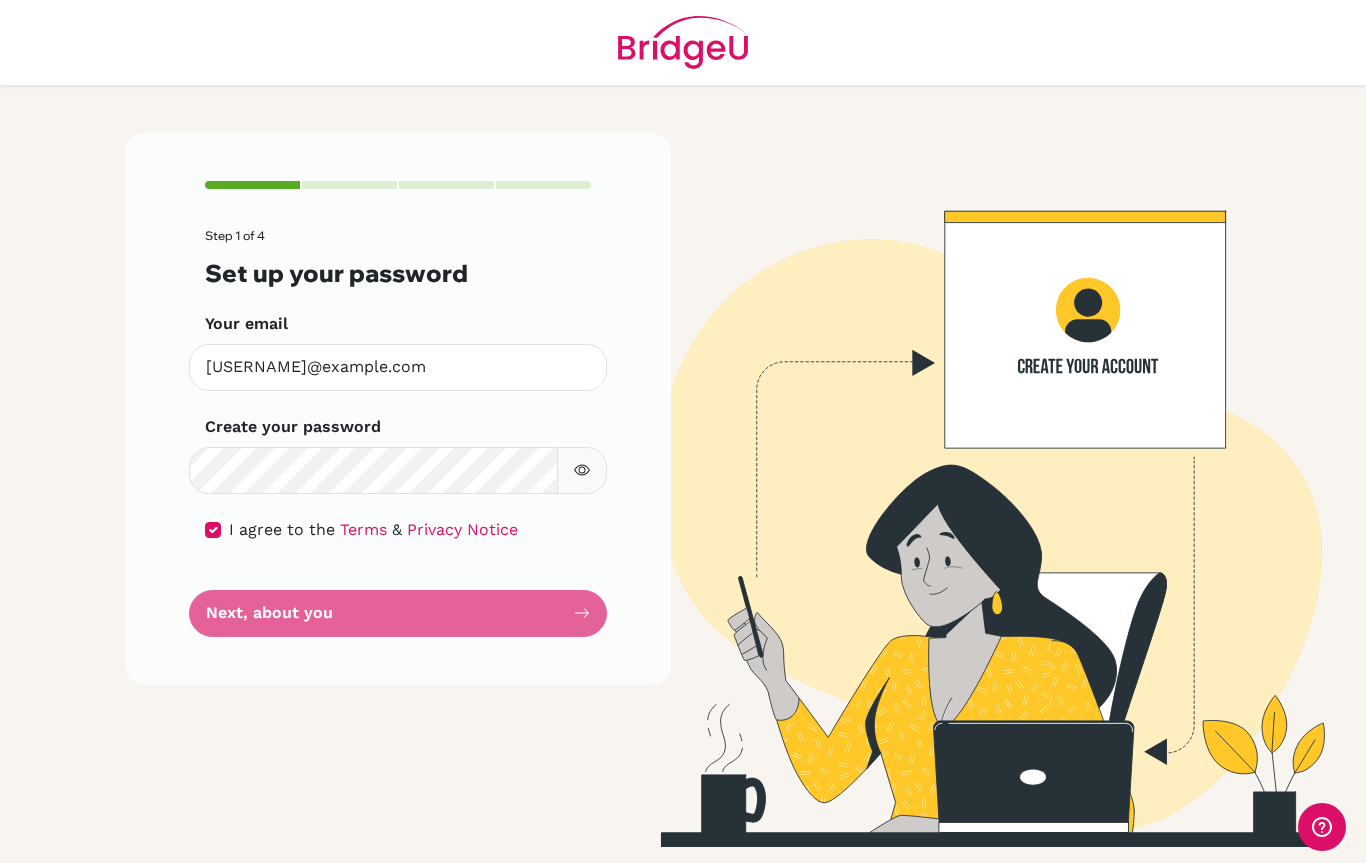 click on "Step 1 of 4
Set up your password
Your email
[EMAIL]
Invalid email
Create your password
Make sure it's at least 6 characters
I agree to the
Terms
&
Privacy Notice
Next, about you" at bounding box center (398, 433) 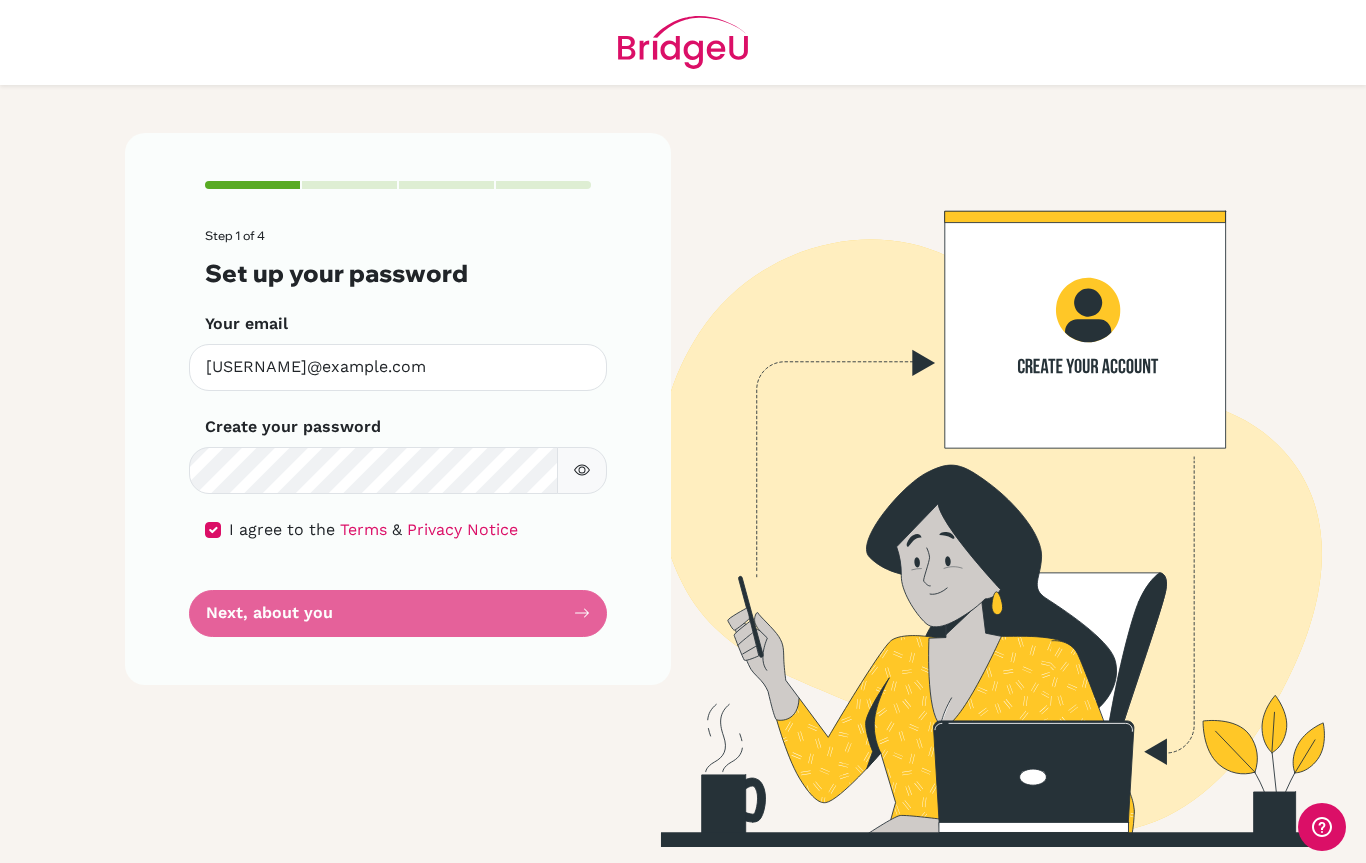 click on "Step 1 of 4
Set up your password
Your email
[EMAIL]
Invalid email
Create your password
Make sure it's at least 6 characters
I agree to the
Terms
&
Privacy Notice
Next, about you" at bounding box center (398, 433) 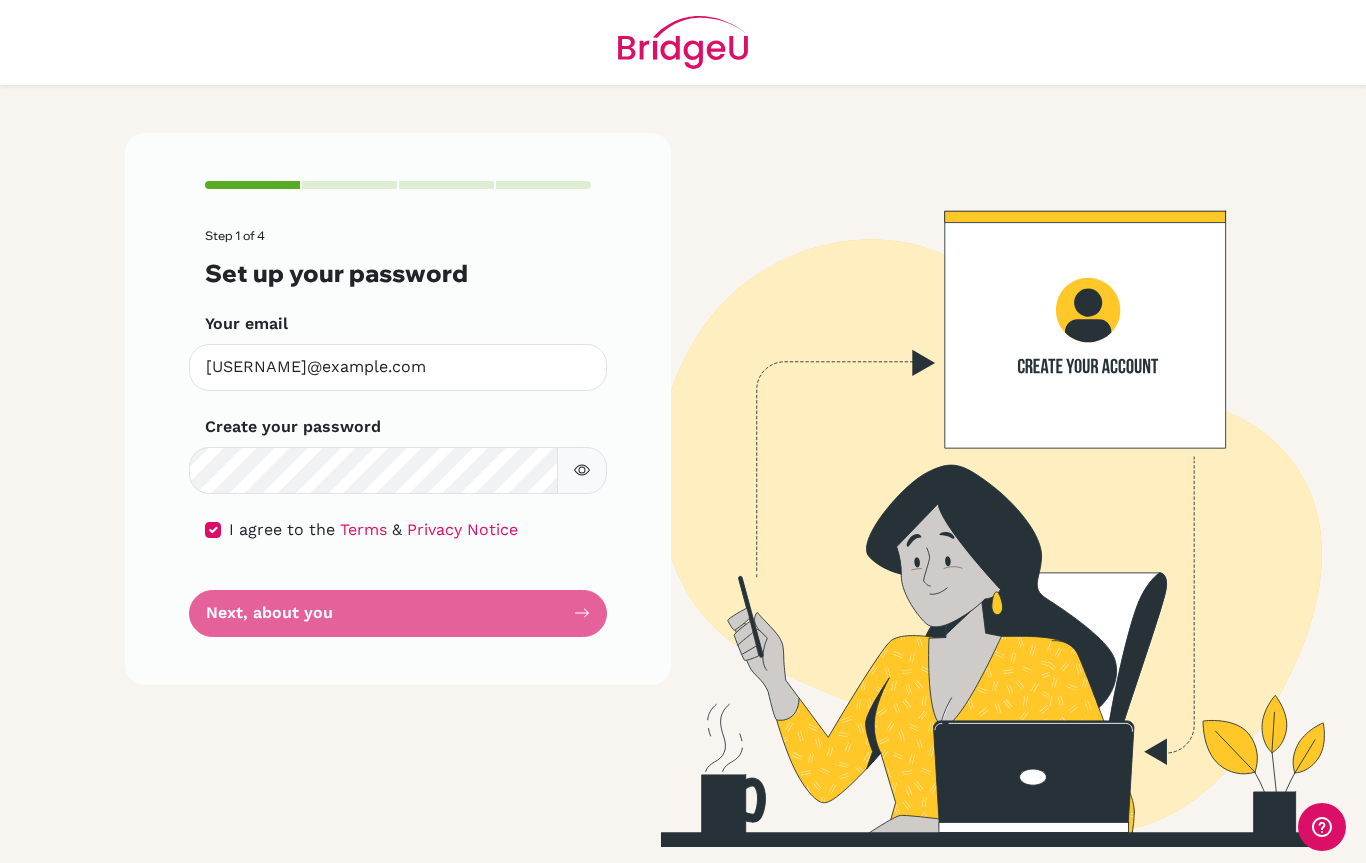 click on "Step 1 of 4
Set up your password
Your email
[EMAIL]
Invalid email
Create your password
Make sure it's at least 6 characters
I agree to the
Terms
&
Privacy Notice
Next, about you" at bounding box center [398, 433] 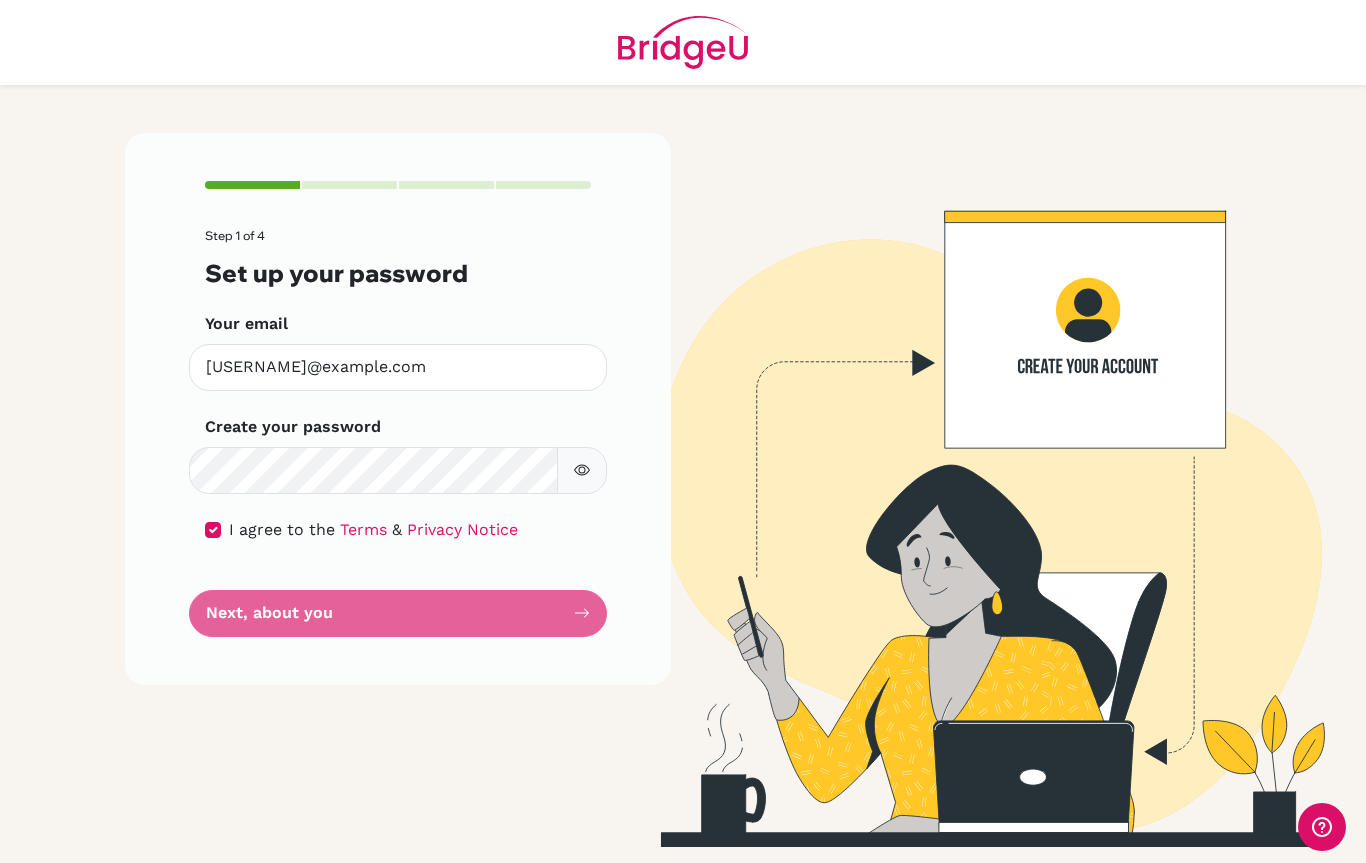 click on "Step 1 of 4
Set up your password
Your email
[EMAIL]
Invalid email
Create your password
Make sure it's at least 6 characters
I agree to the
Terms
&
Privacy Notice
Next, about you" at bounding box center [398, 433] 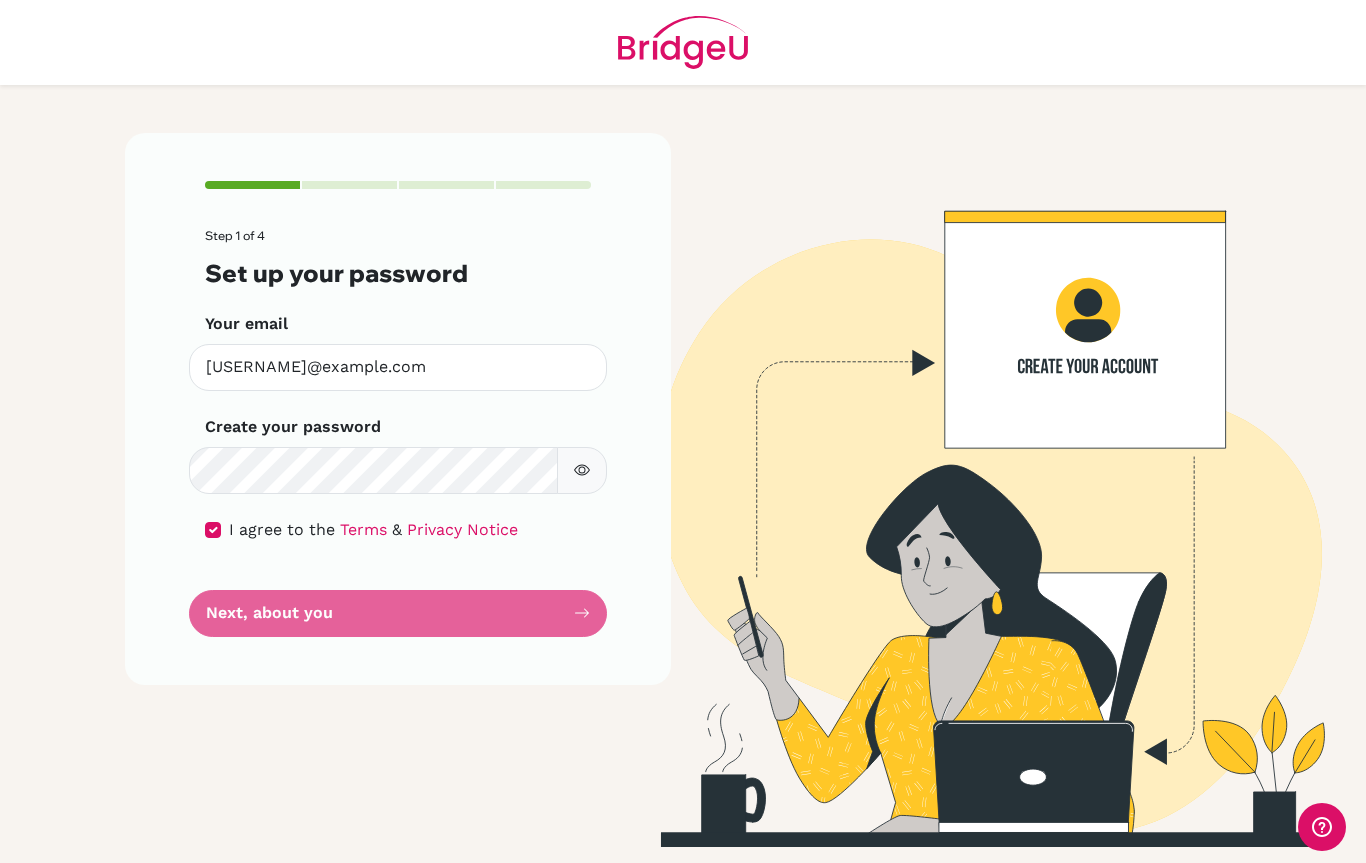 click on "Step 1 of 4
Set up your password
Your email
[EMAIL]
Invalid email
Create your password
Make sure it's at least 6 characters
I agree to the
Terms
&
Privacy Notice
Next, about you" at bounding box center [398, 409] 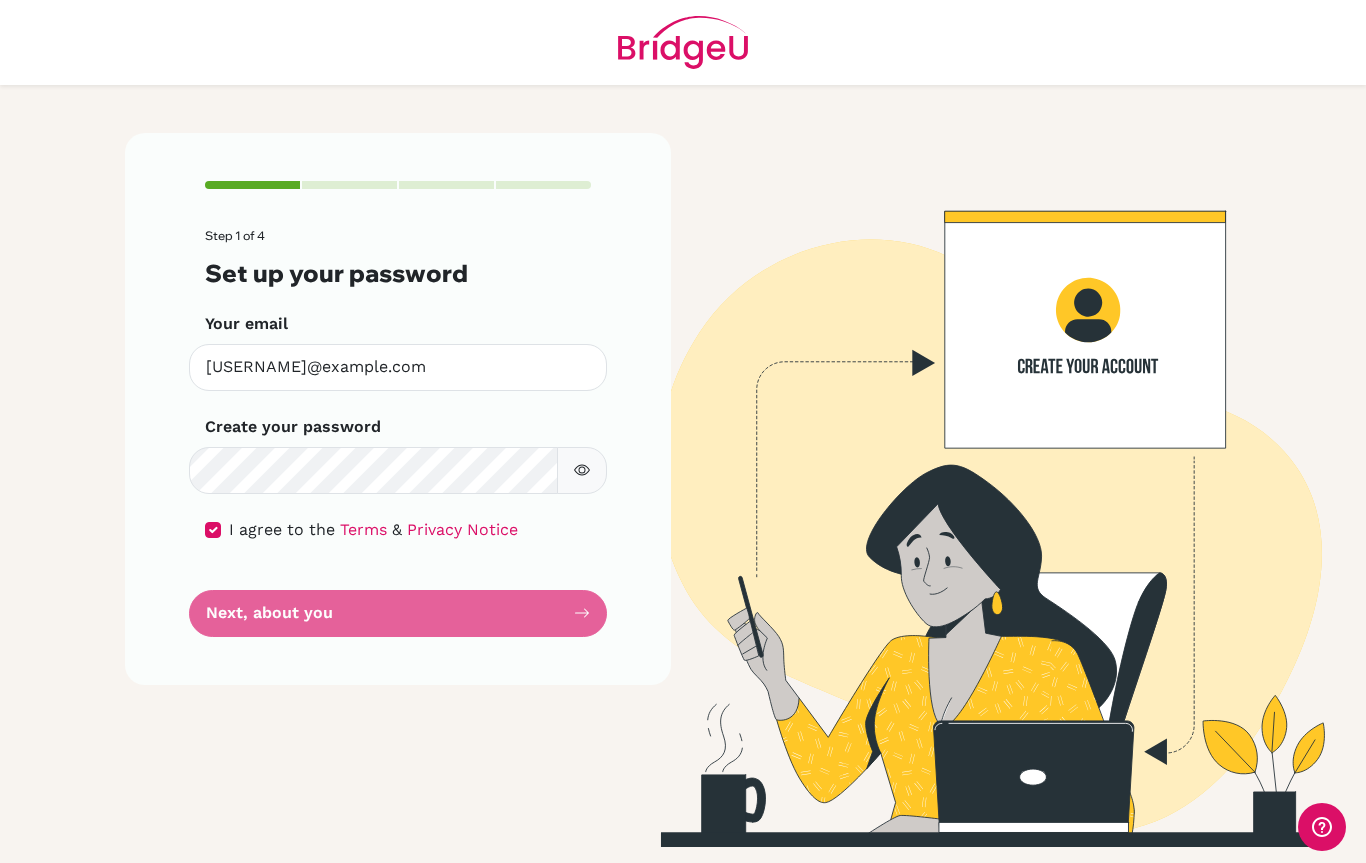 click on "Step 1 of 4
Set up your password
Your email
[EMAIL]
Invalid email
Create your password
Make sure it's at least 6 characters
I agree to the
Terms
&
Privacy Notice
Next, about you" at bounding box center [398, 409] 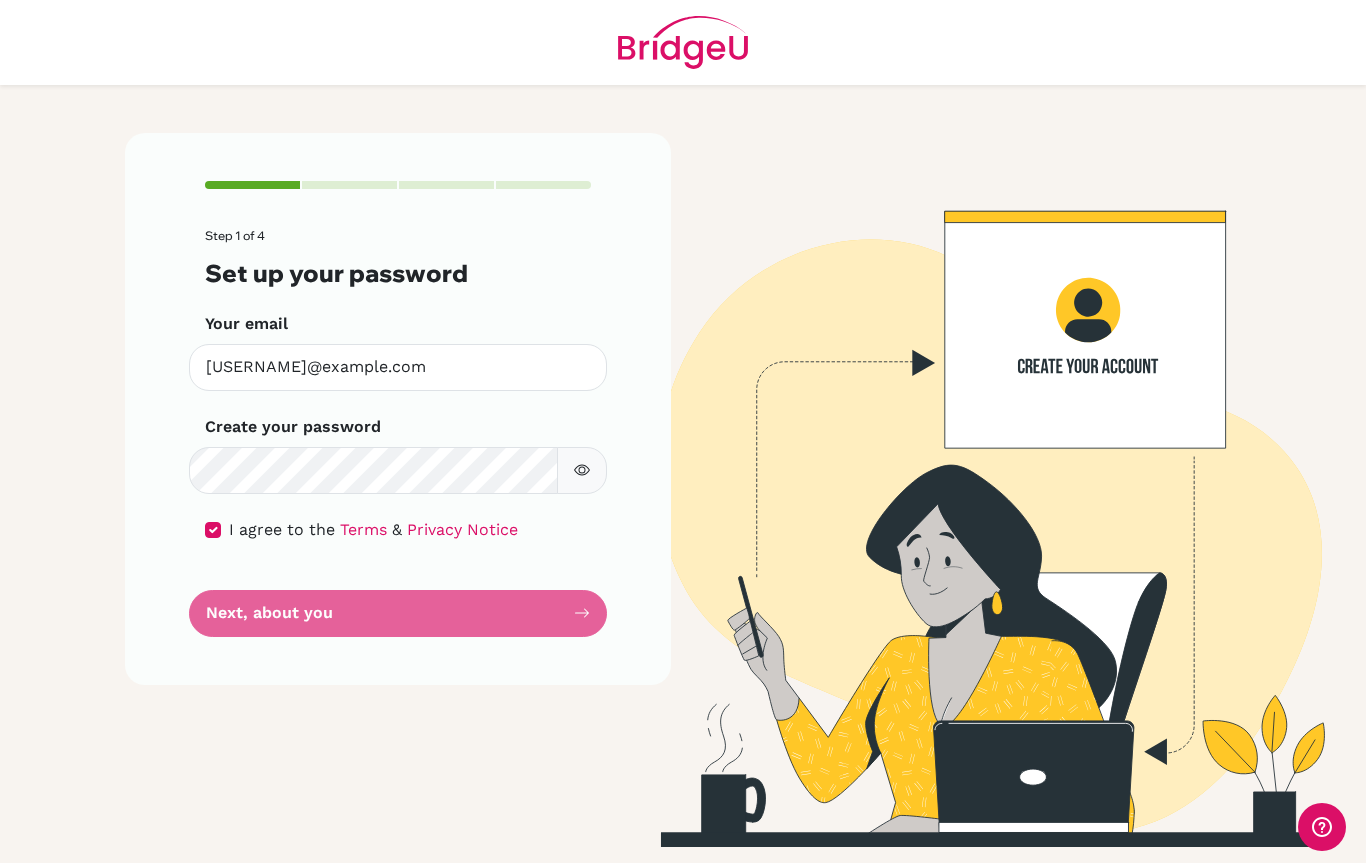 click on "Step 1 of 4
Set up your password
Your email
[EMAIL]
Invalid email
Create your password
Make sure it's at least 6 characters
I agree to the
Terms
&
Privacy Notice
Next, about you" at bounding box center (398, 433) 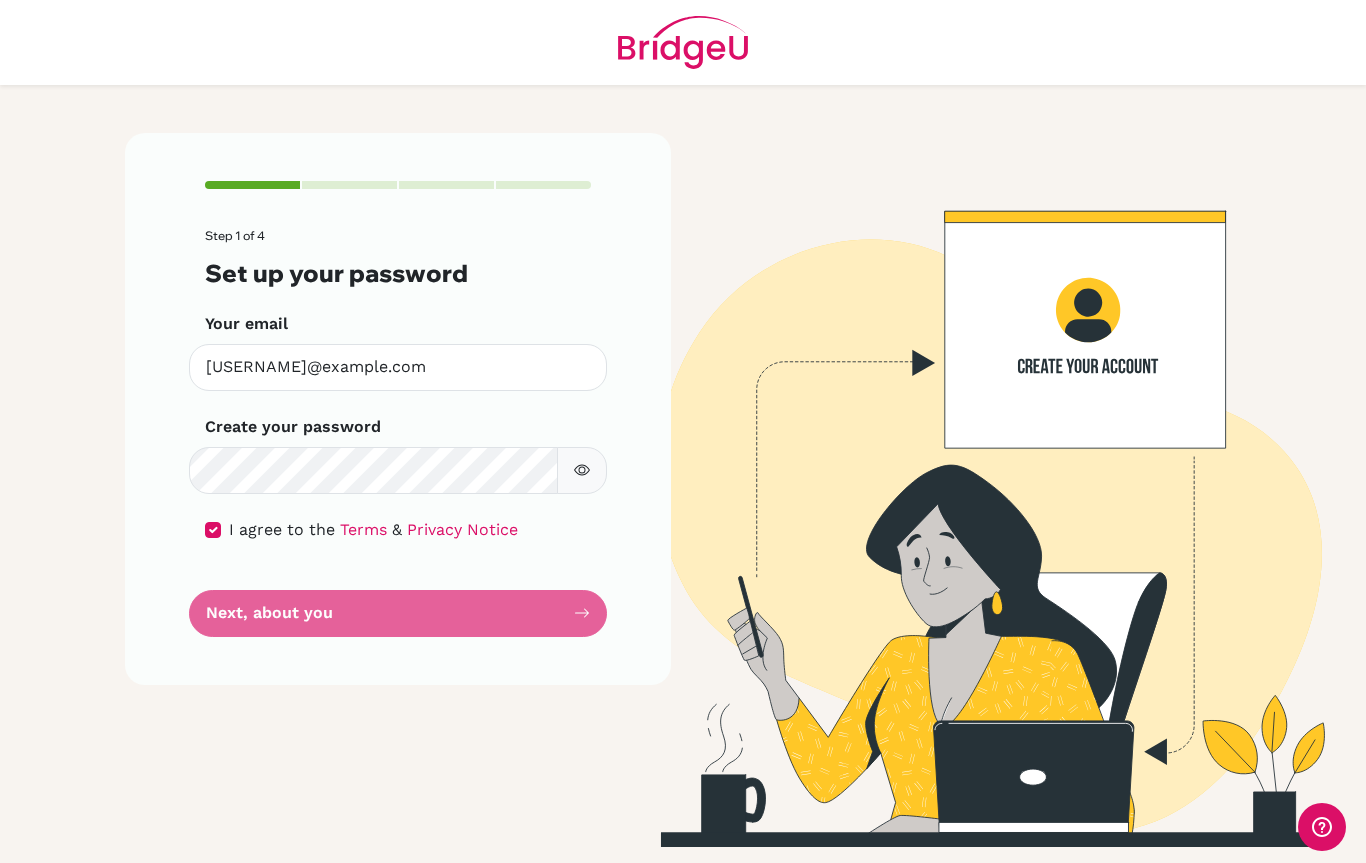 click on "Step 1 of 4
Set up your password
Your email
[EMAIL]
Invalid email
Create your password
Make sure it's at least 6 characters
I agree to the
Terms
&
Privacy Notice
Next, about you" at bounding box center [398, 433] 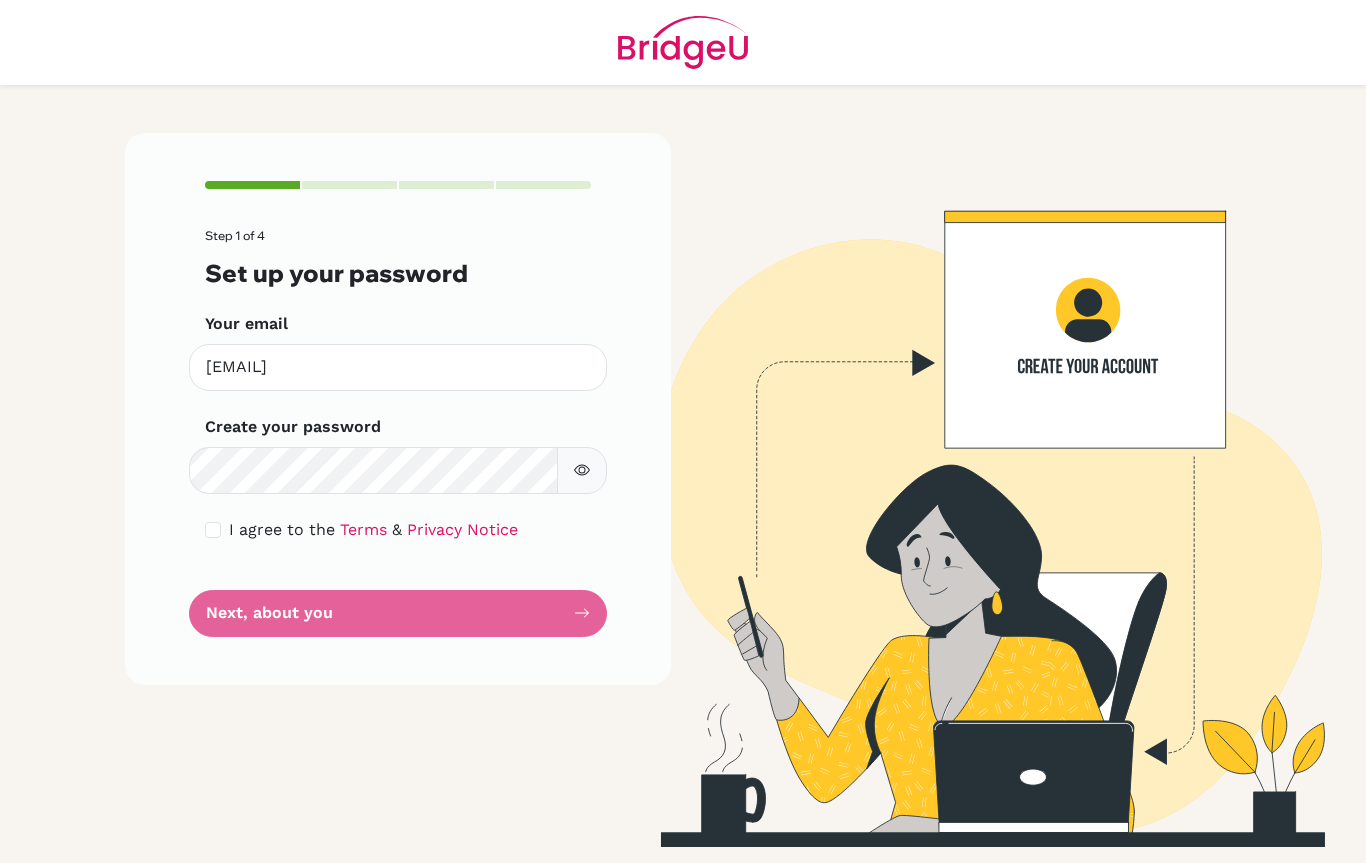 scroll, scrollTop: 0, scrollLeft: 0, axis: both 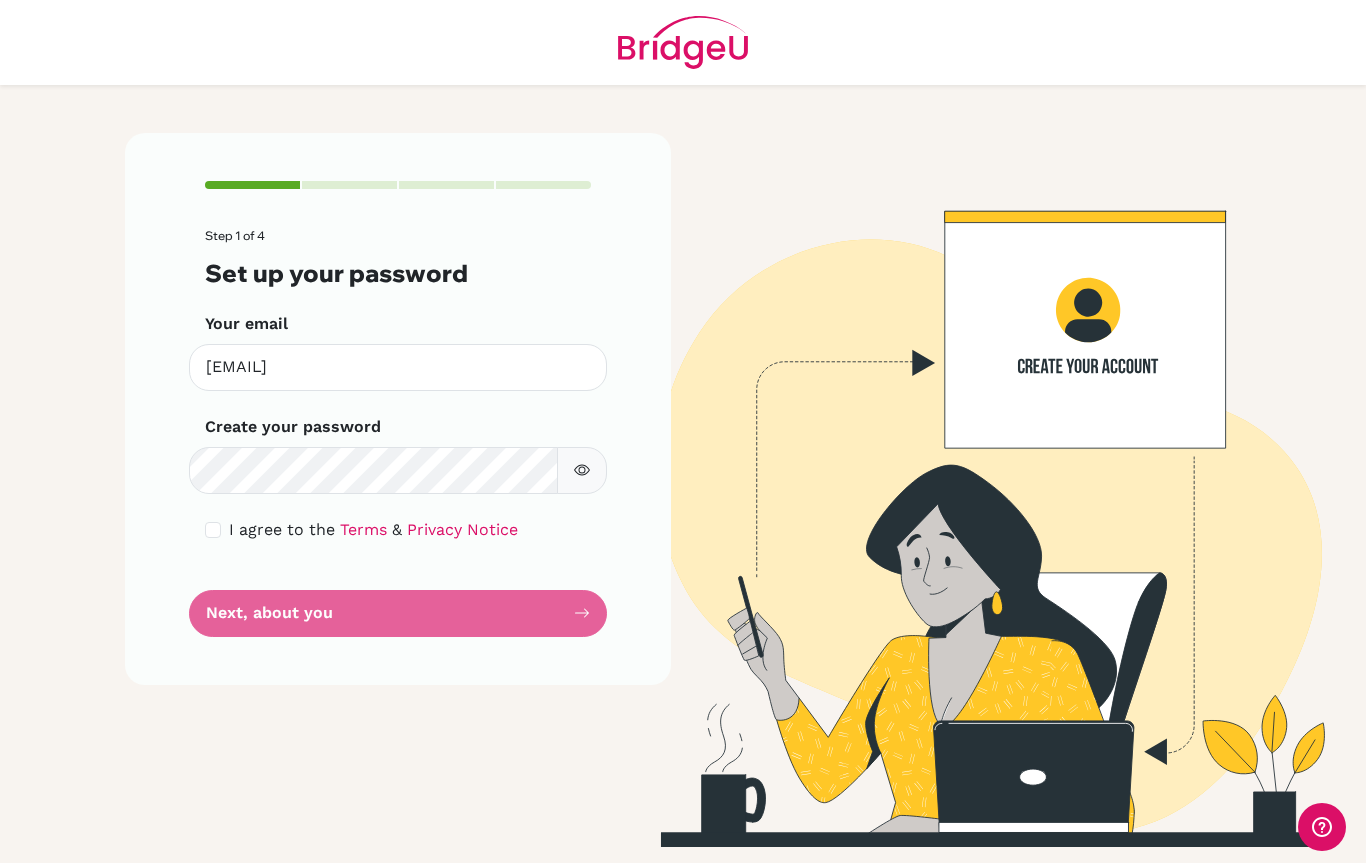 click on "Step 1 of 4
Set up your password
Your email
[EMAIL]
Invalid email
Create your password
Make sure it's at least 6 characters
I agree to the
Terms
&
Privacy Notice
Next, about you" at bounding box center (398, 433) 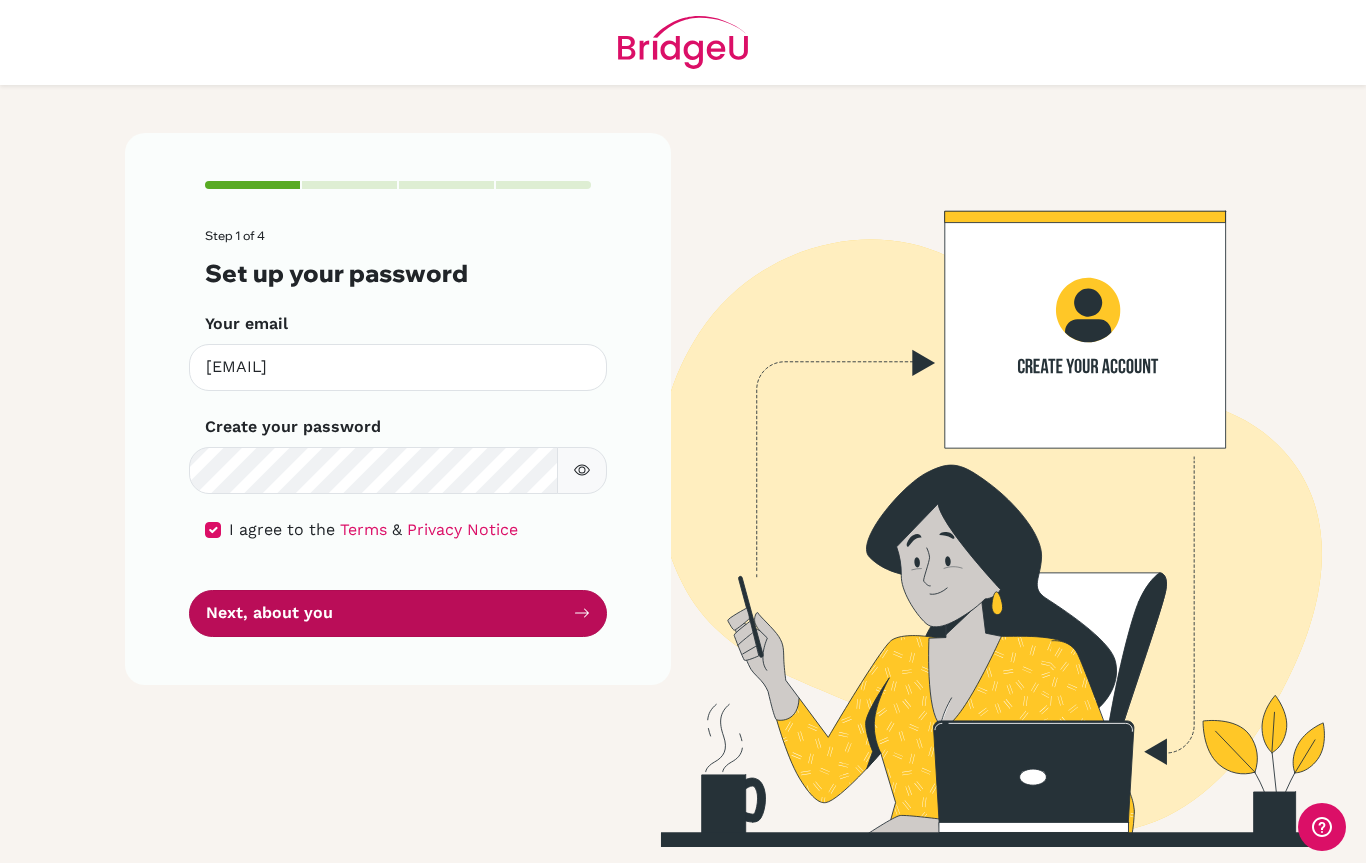 click on "Next, about you" at bounding box center [398, 613] 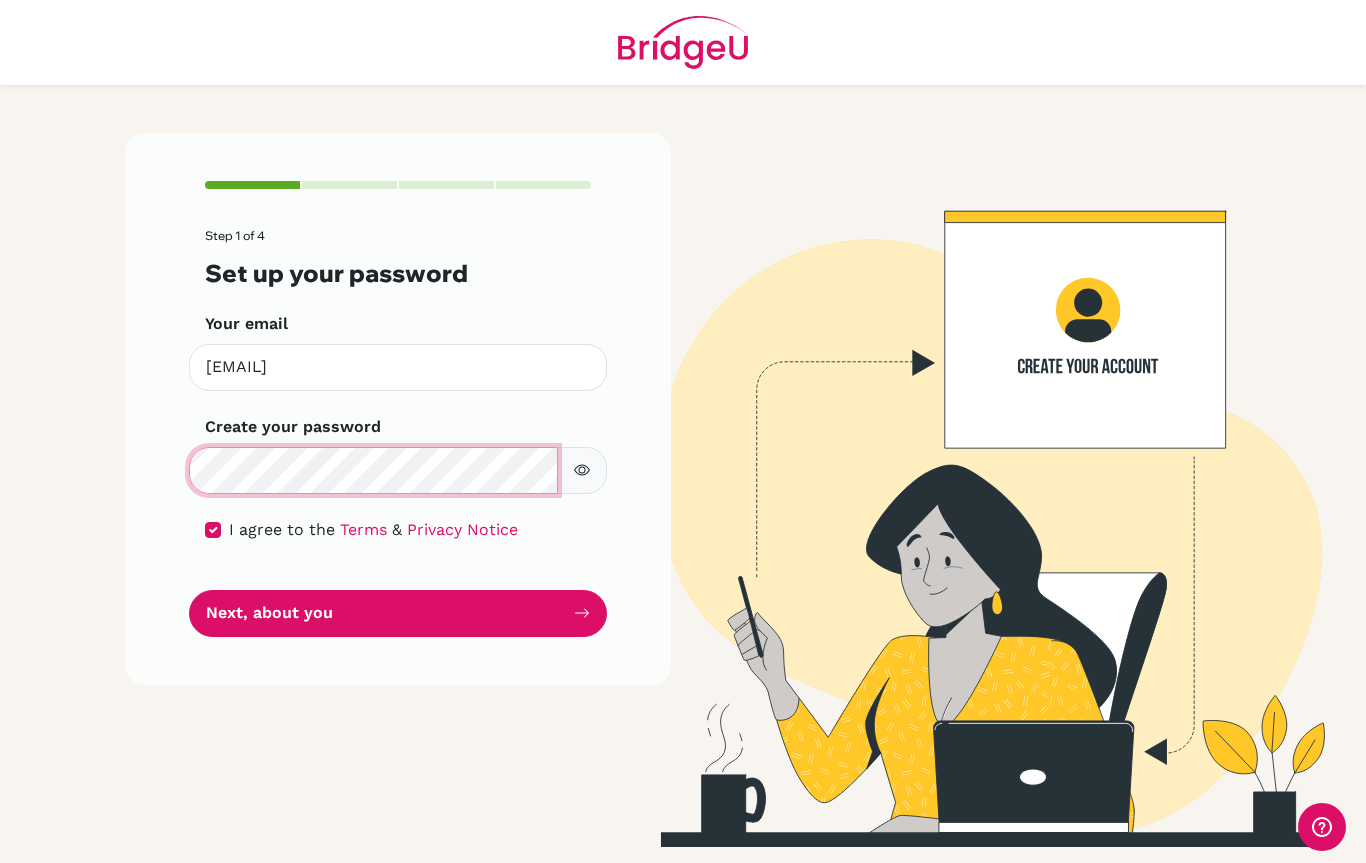 click on "Next, about you" at bounding box center (398, 613) 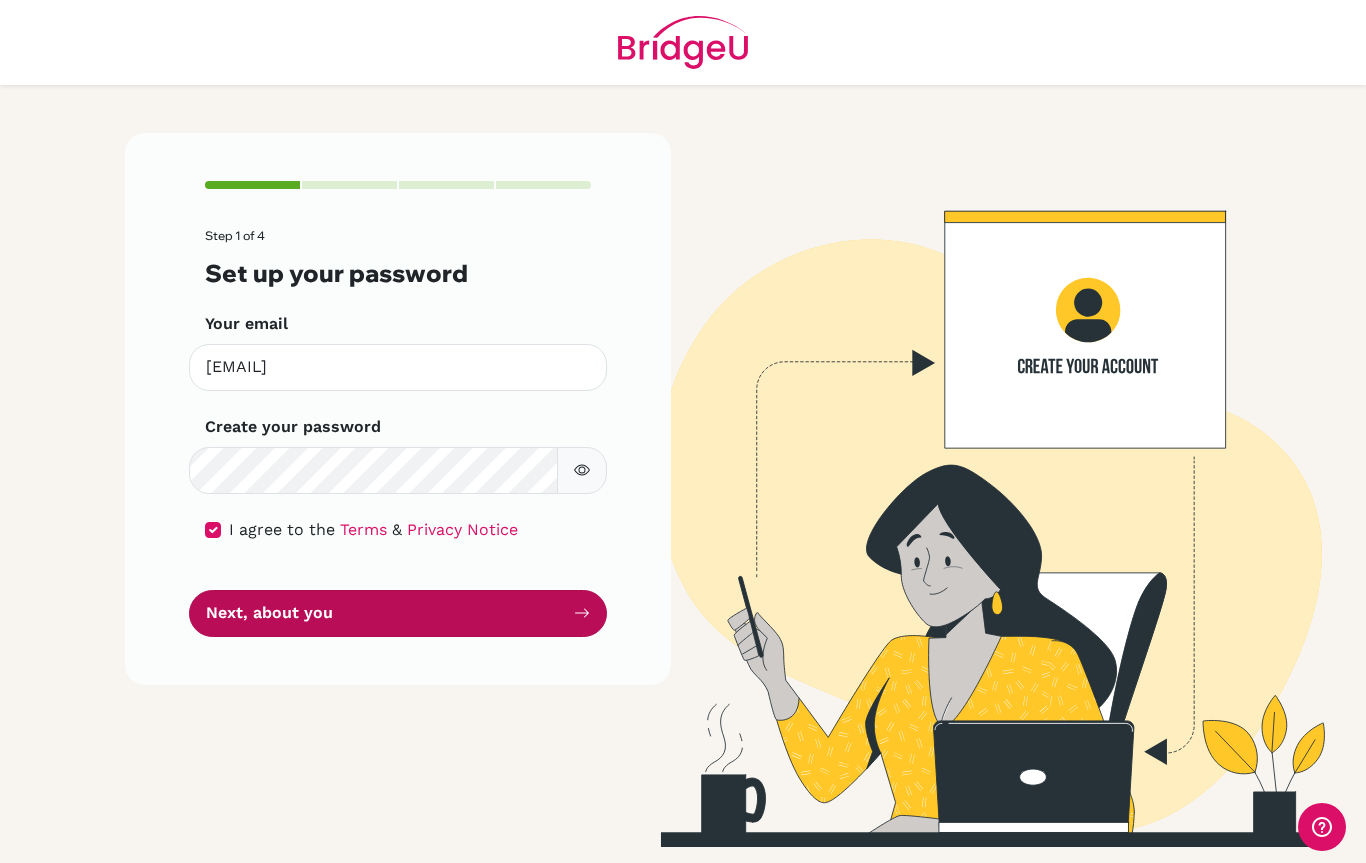 click on "Next, about you" at bounding box center (398, 613) 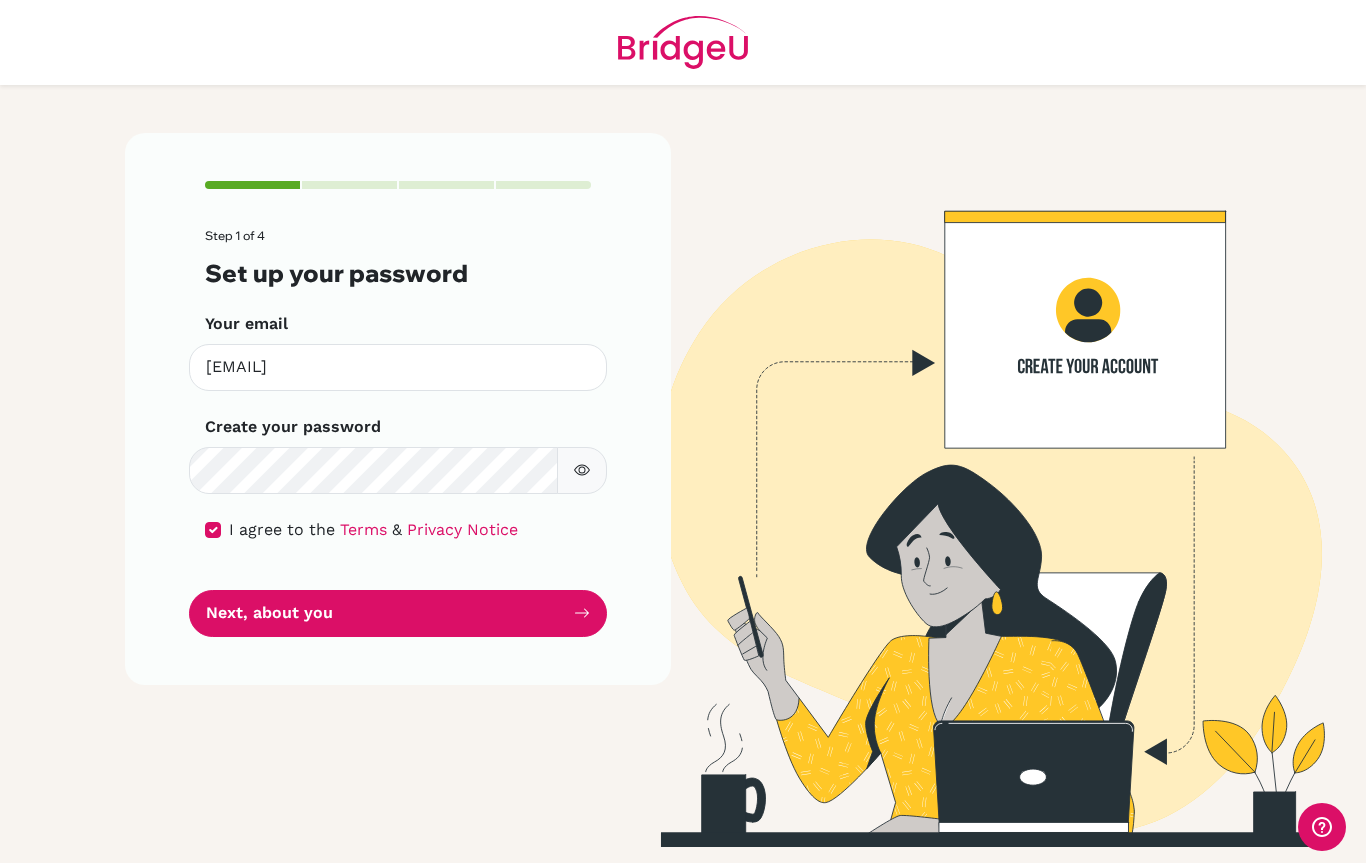 click on "Next, about you" at bounding box center (398, 613) 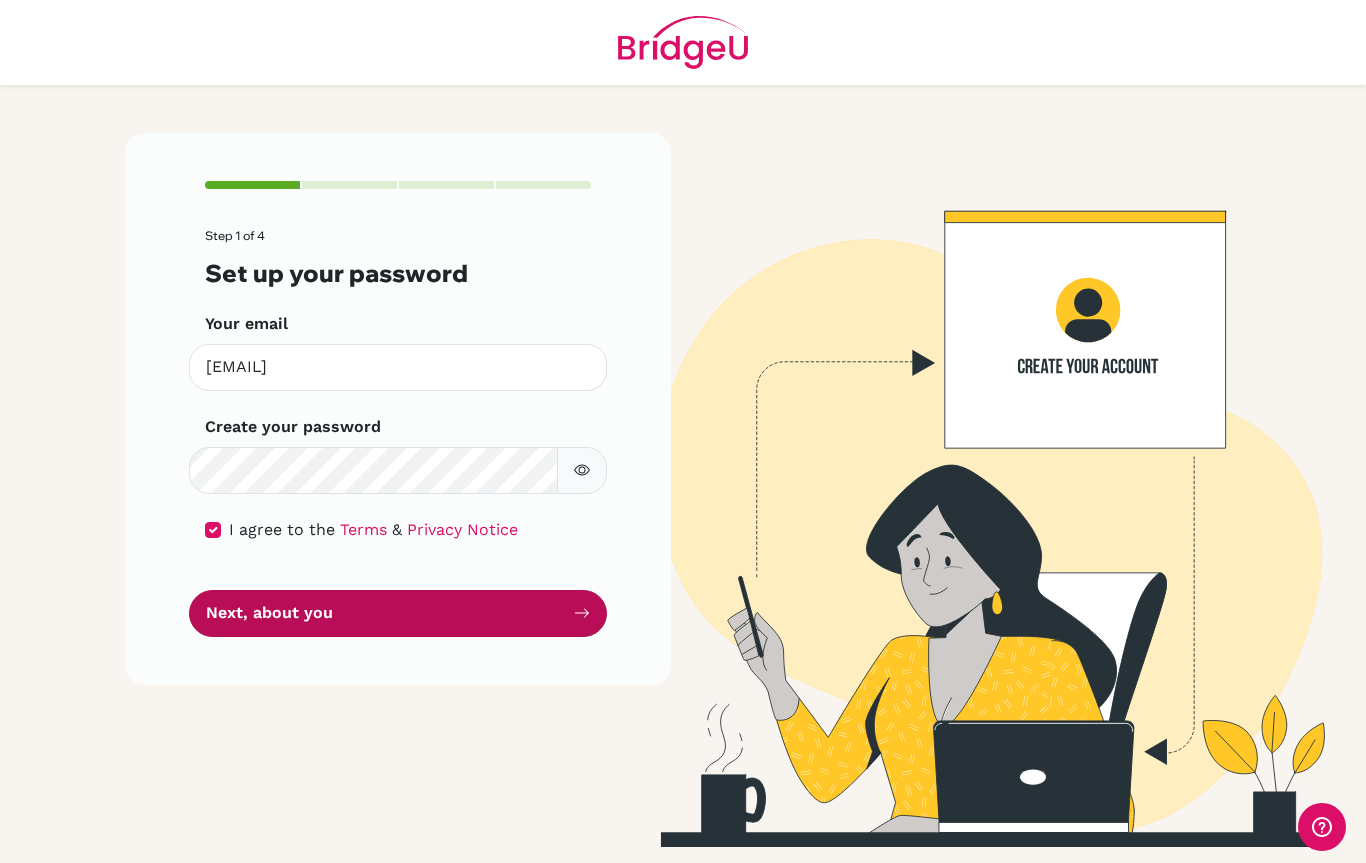 click on "Next, about you" at bounding box center (398, 613) 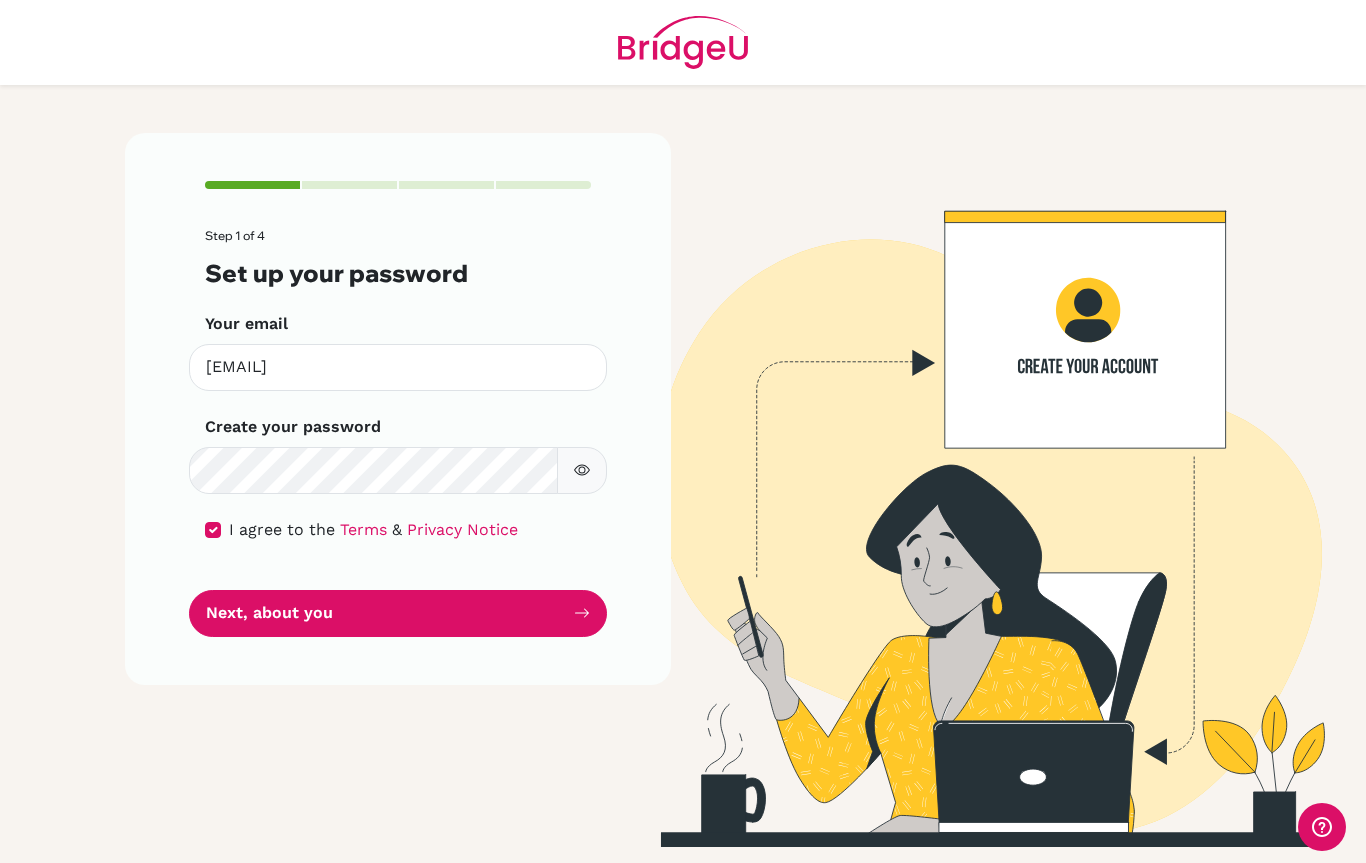 click on "Next, about you" at bounding box center (398, 613) 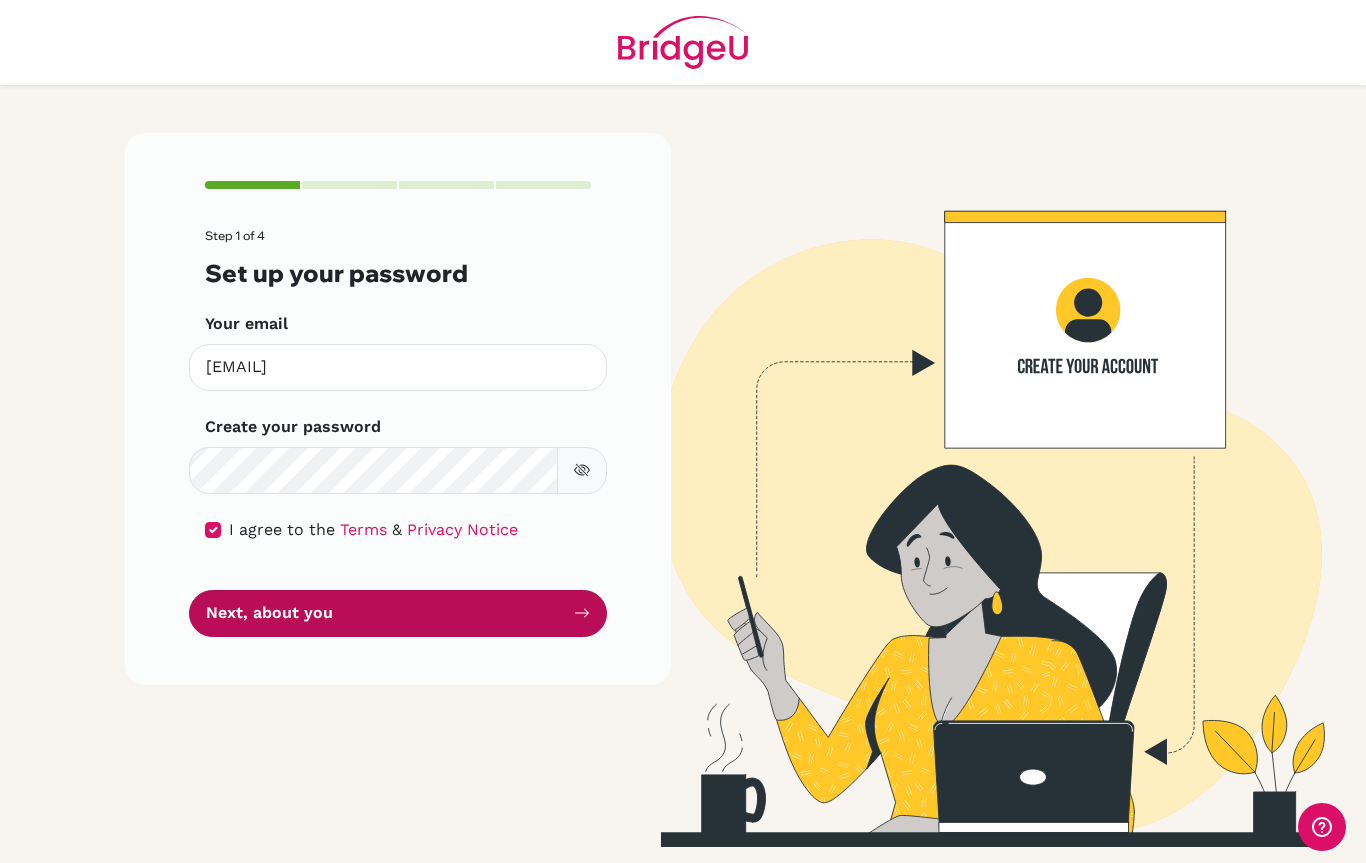 click on "Next, about you" at bounding box center (398, 613) 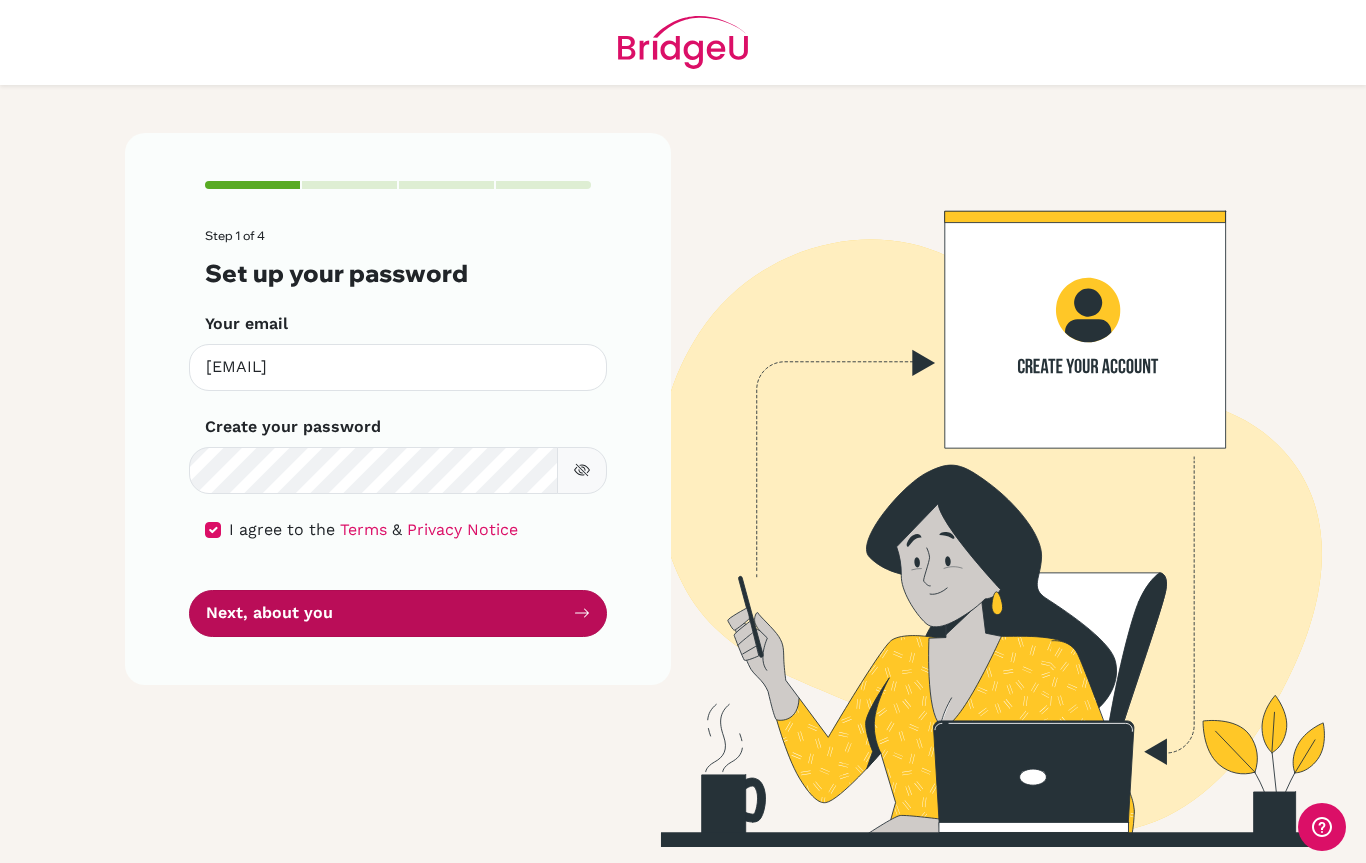 click on "Next, about you" at bounding box center (398, 613) 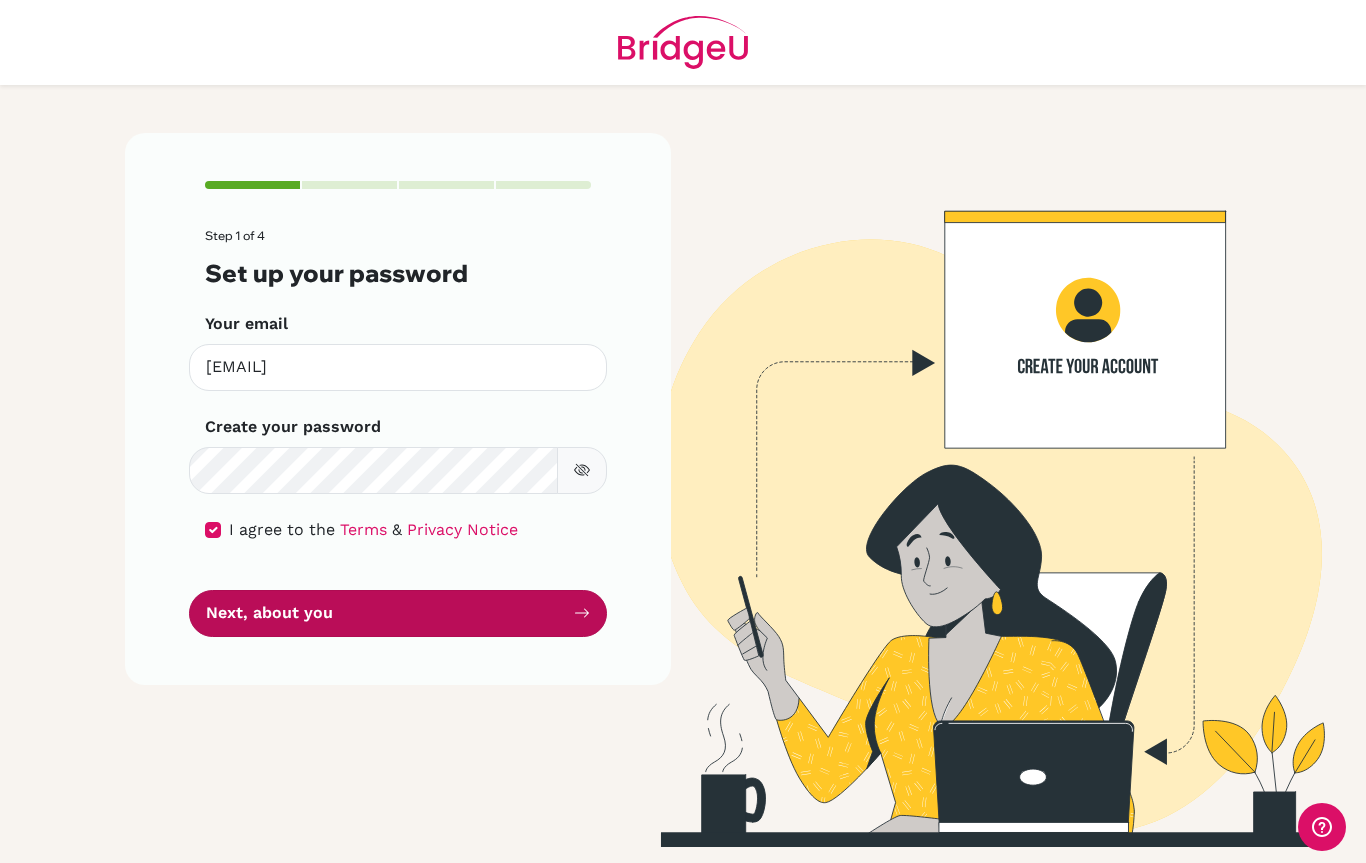 click on "Next, about you" at bounding box center (398, 613) 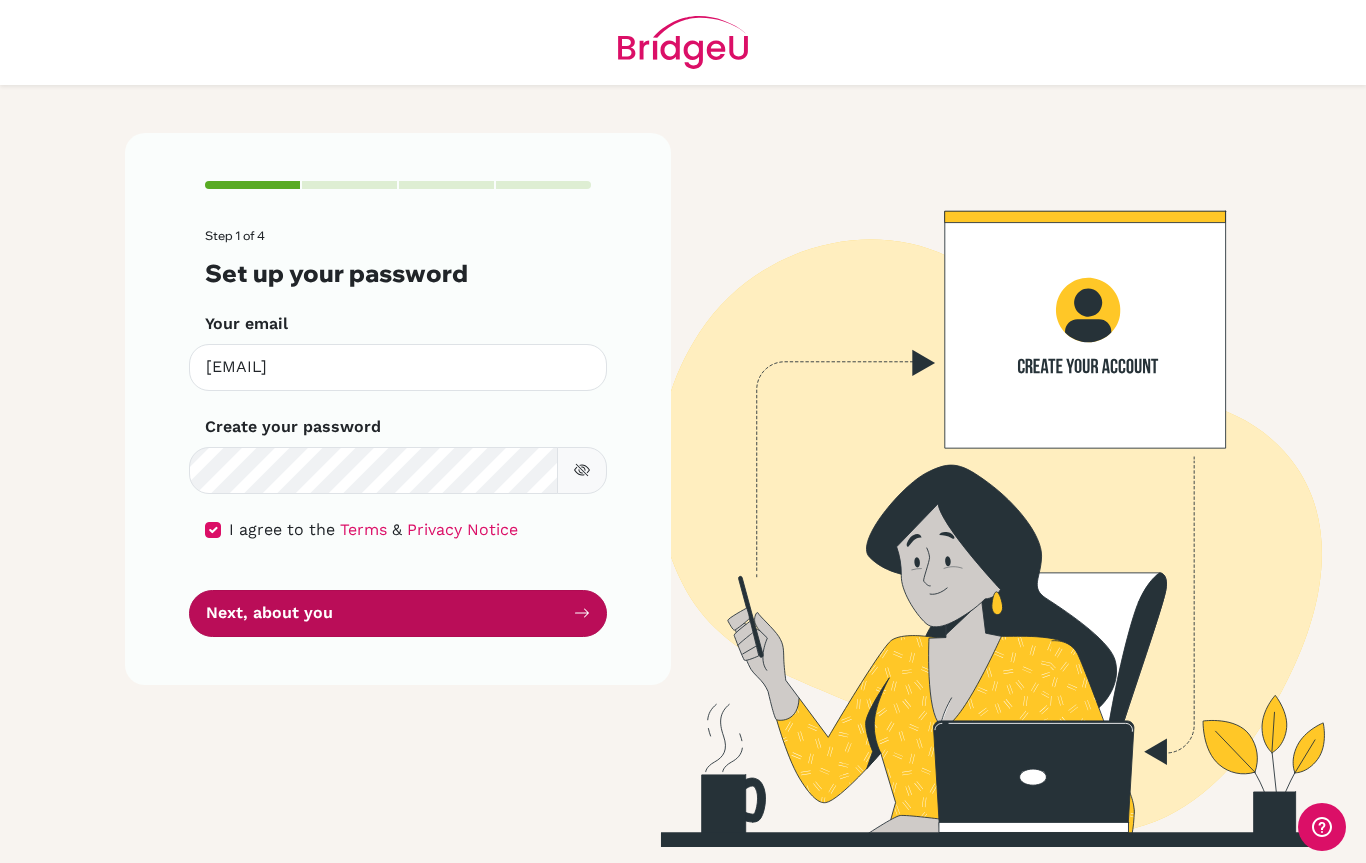 click on "Next, about you" at bounding box center (398, 613) 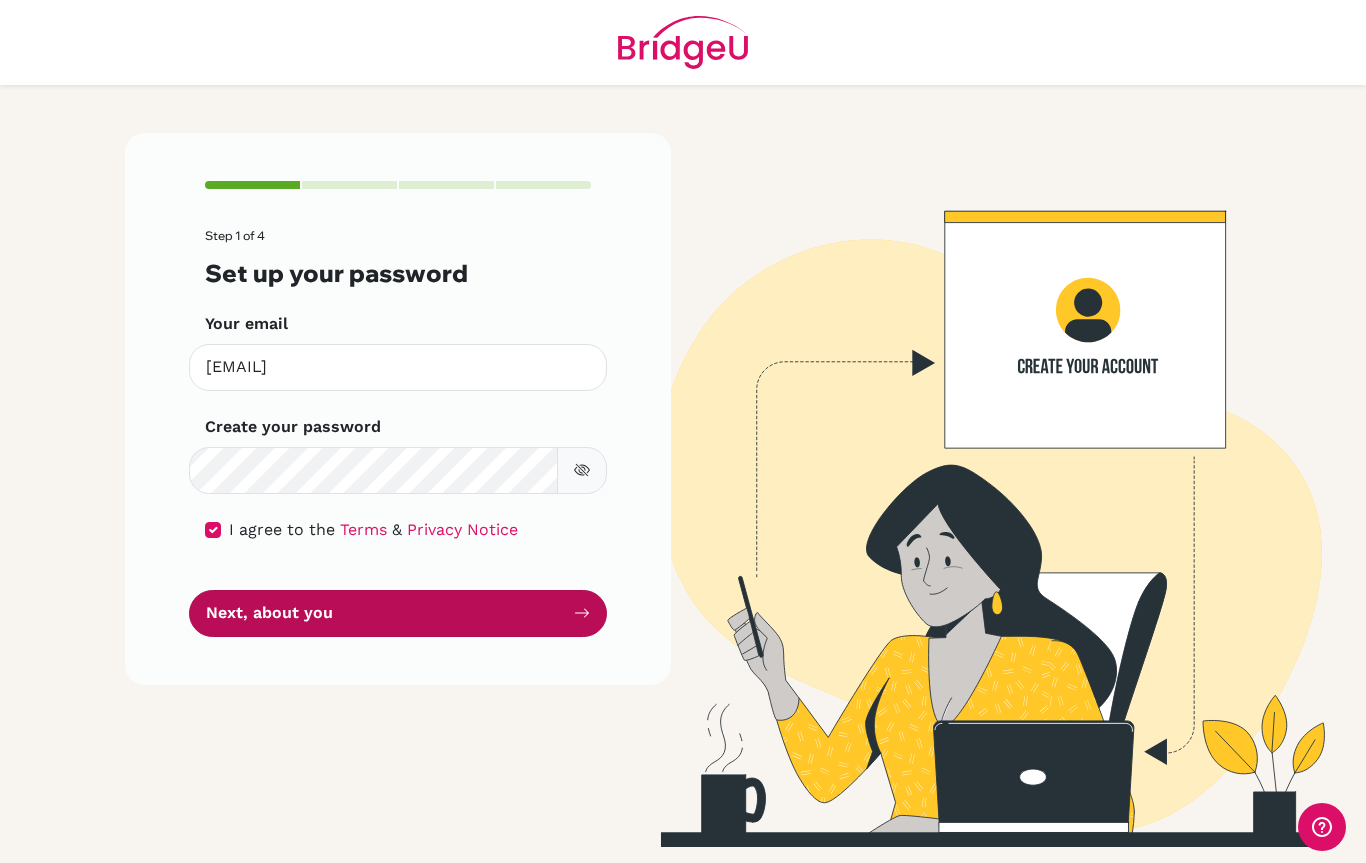 click on "Next, about you" at bounding box center (398, 613) 